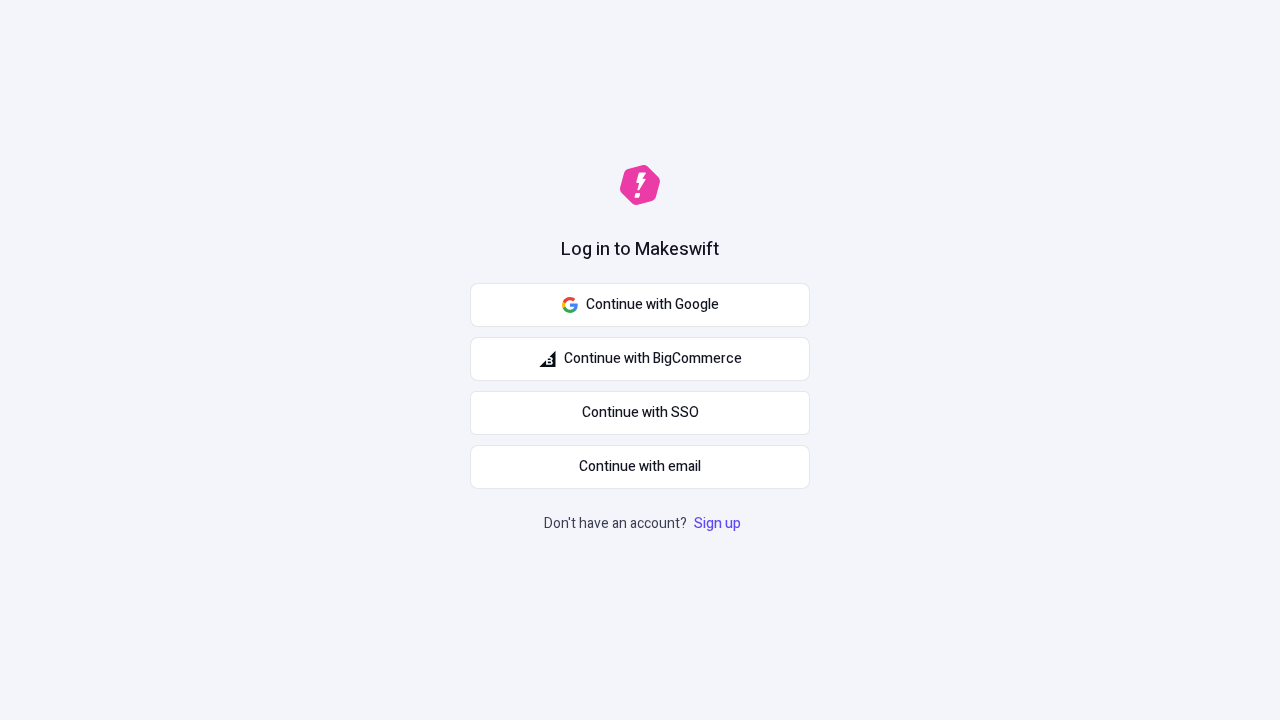 scroll, scrollTop: 0, scrollLeft: 0, axis: both 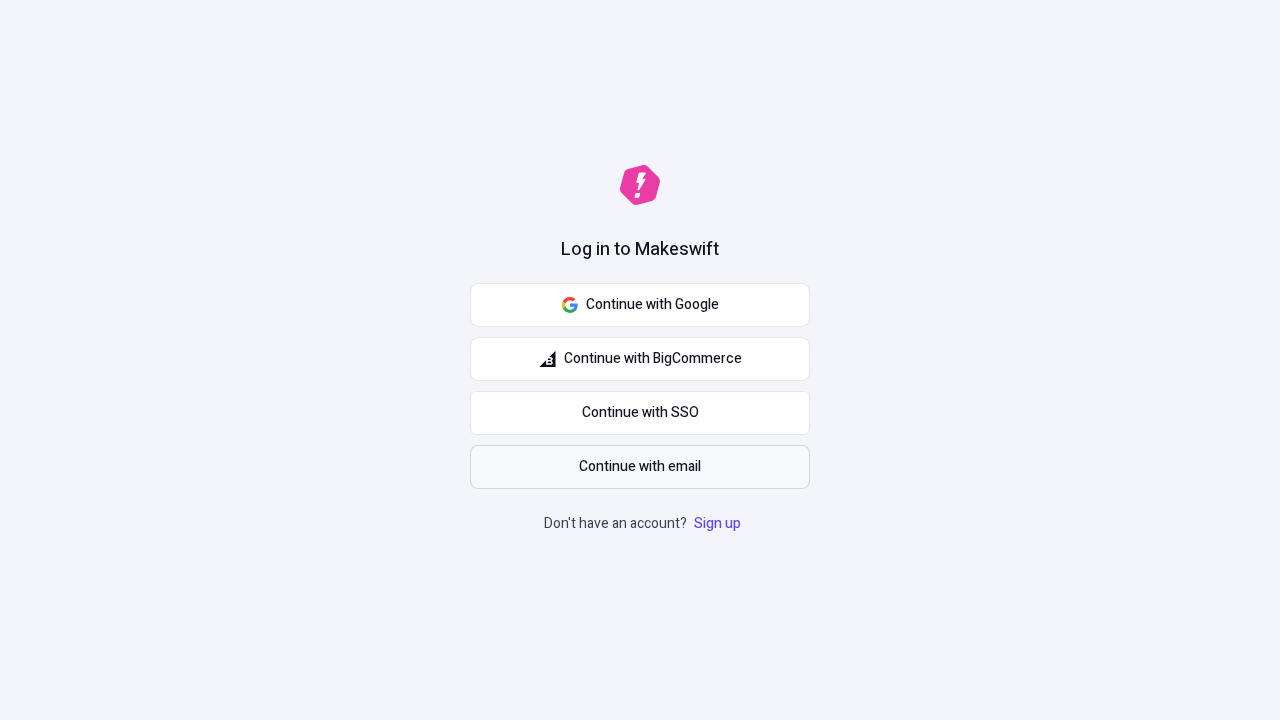 click on "Continue with email" at bounding box center (640, 467) 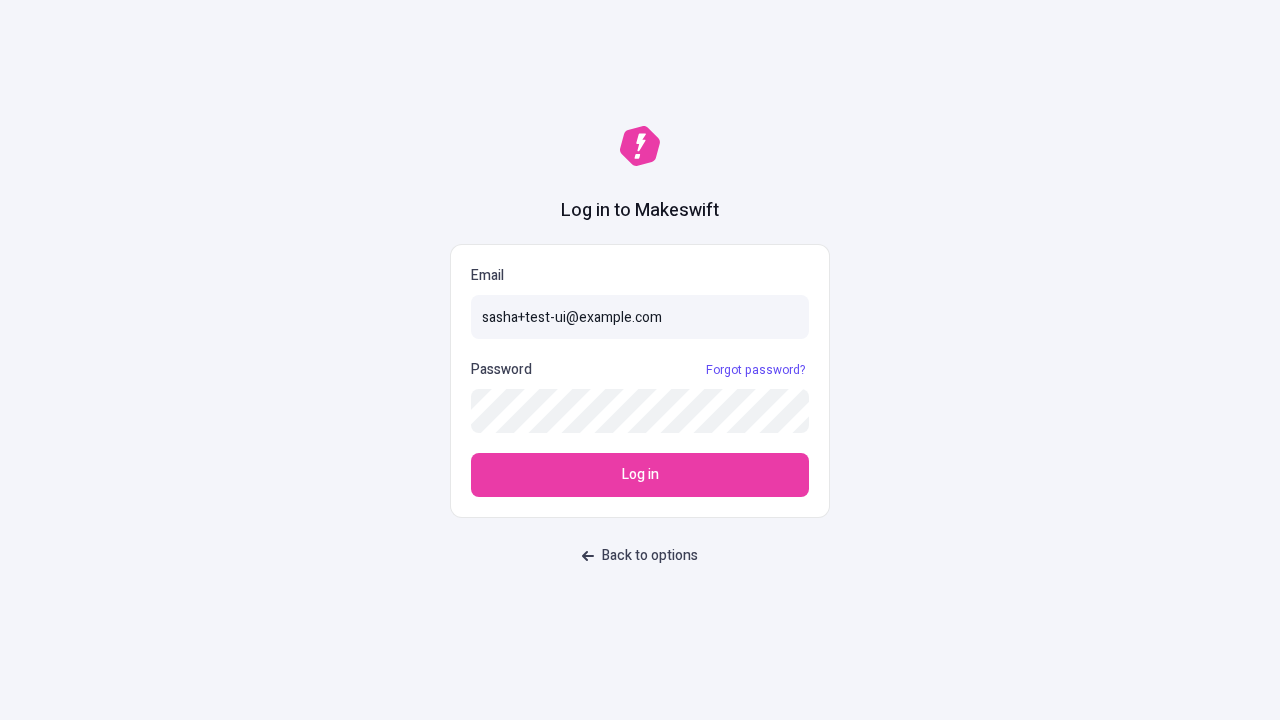 type on "sasha+test-ui@example.com" 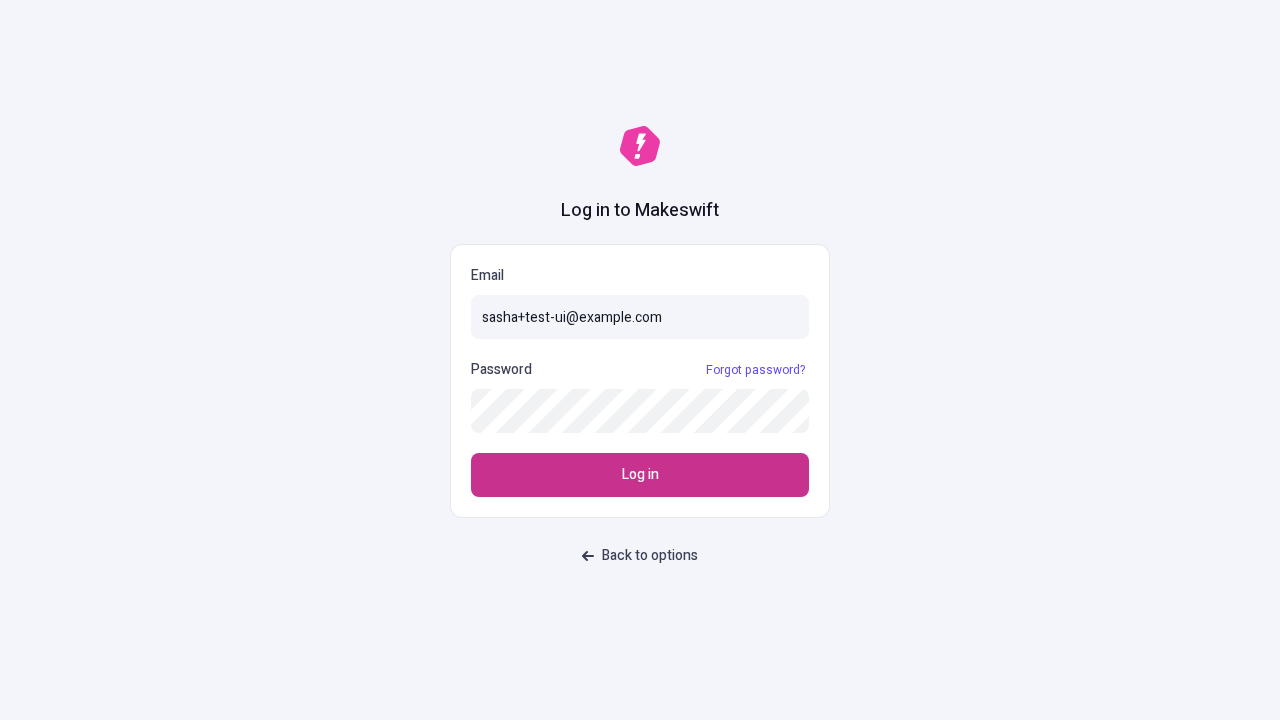 click on "Log in" at bounding box center (640, 475) 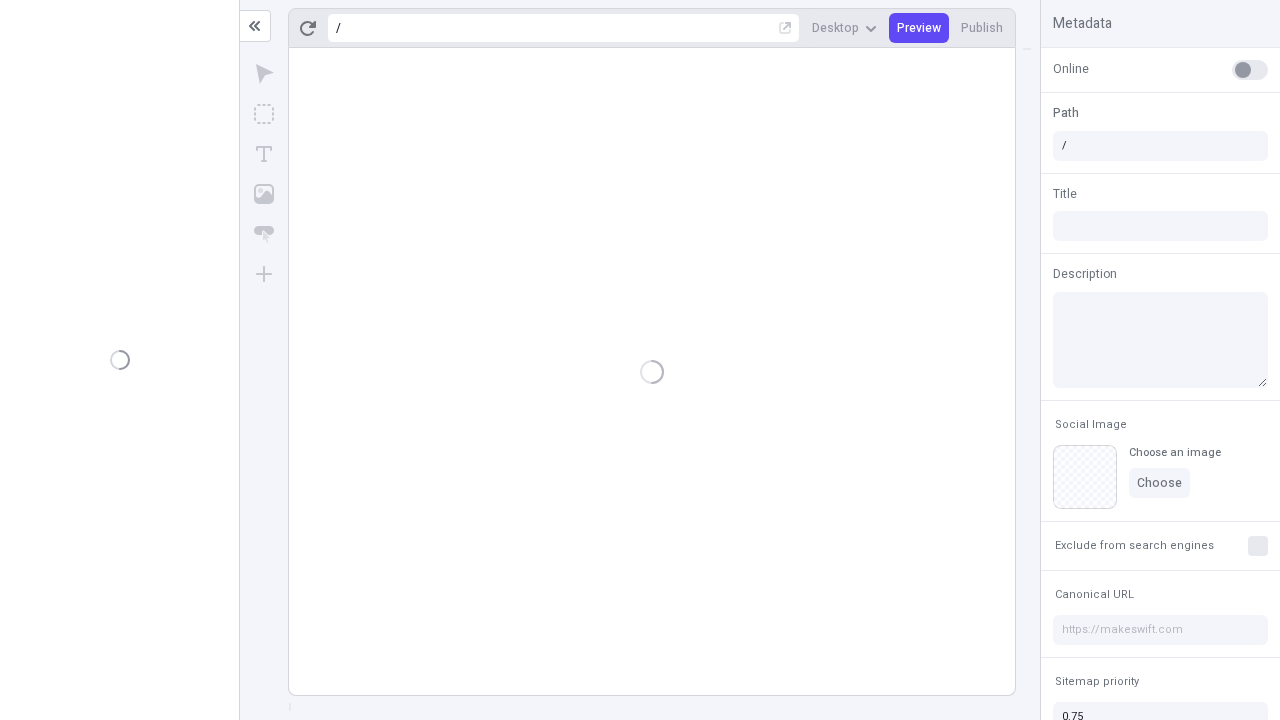 scroll, scrollTop: 0, scrollLeft: 0, axis: both 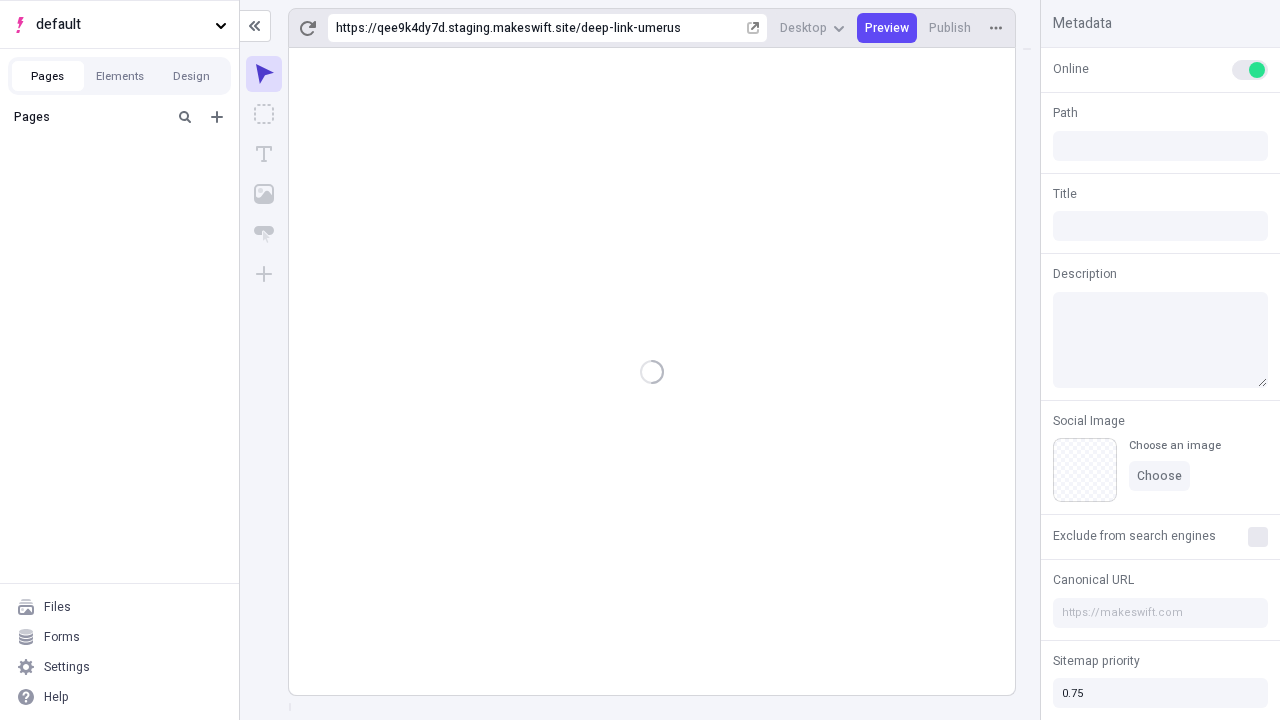 type on "/deep-link-umerus" 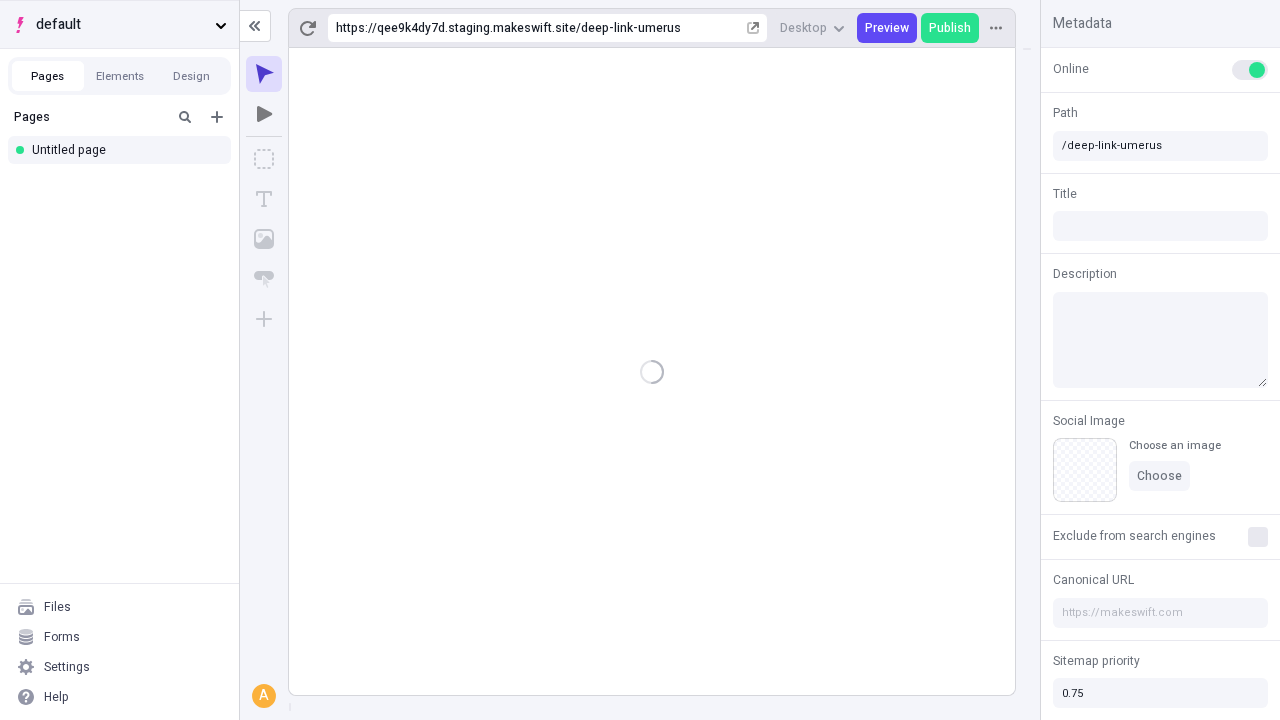 click on "default" at bounding box center (121, 25) 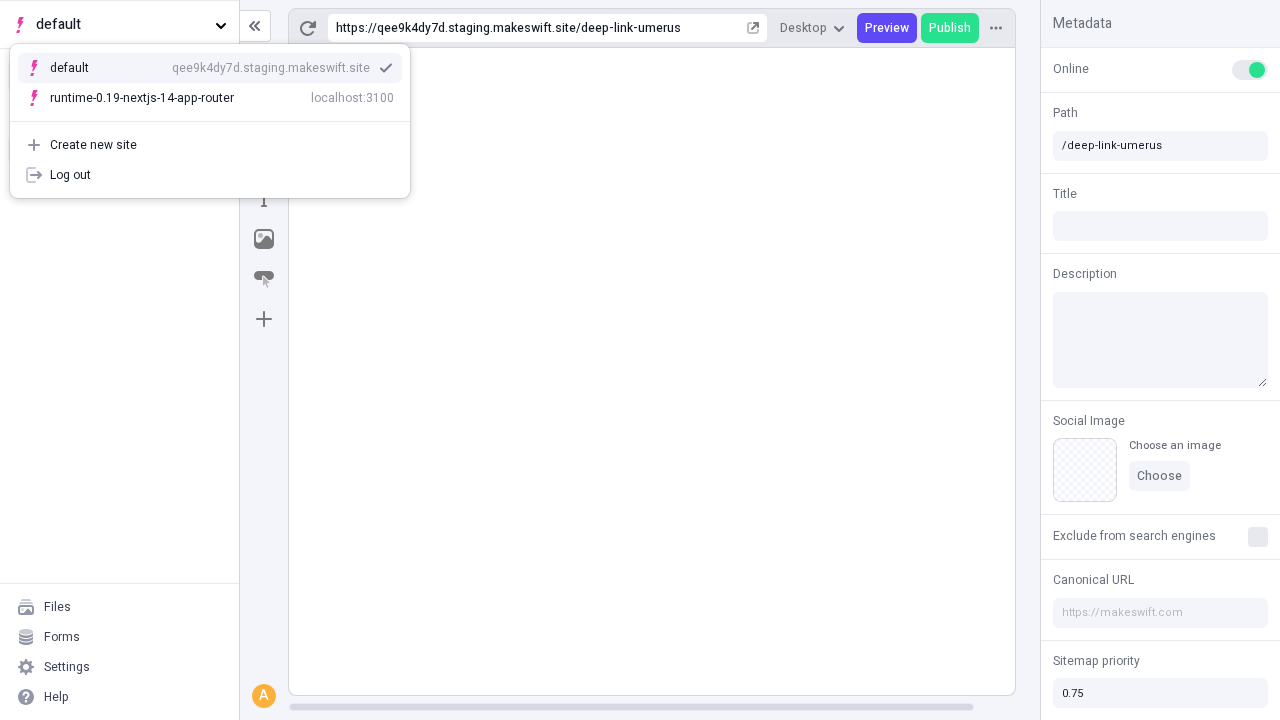 click on "Create new site" at bounding box center [222, 145] 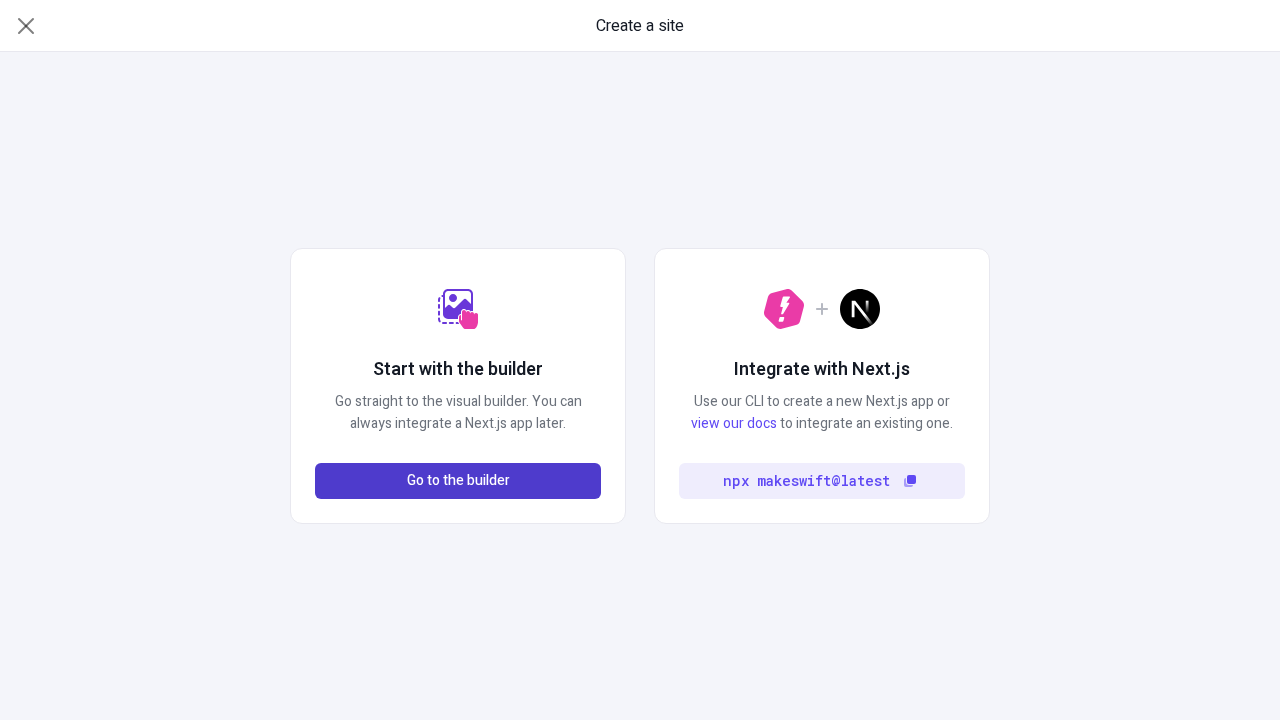 click on "Go to the builder" at bounding box center [458, 481] 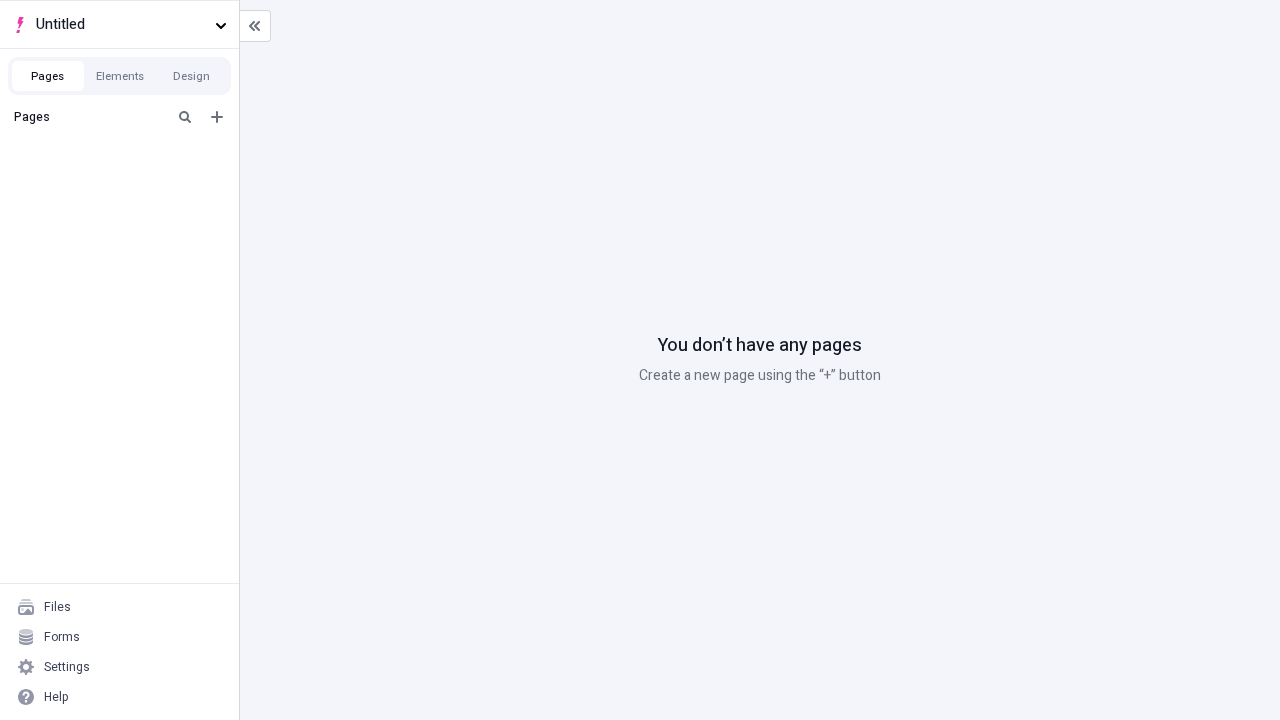 click on "Blank page" at bounding box center (125, 183) 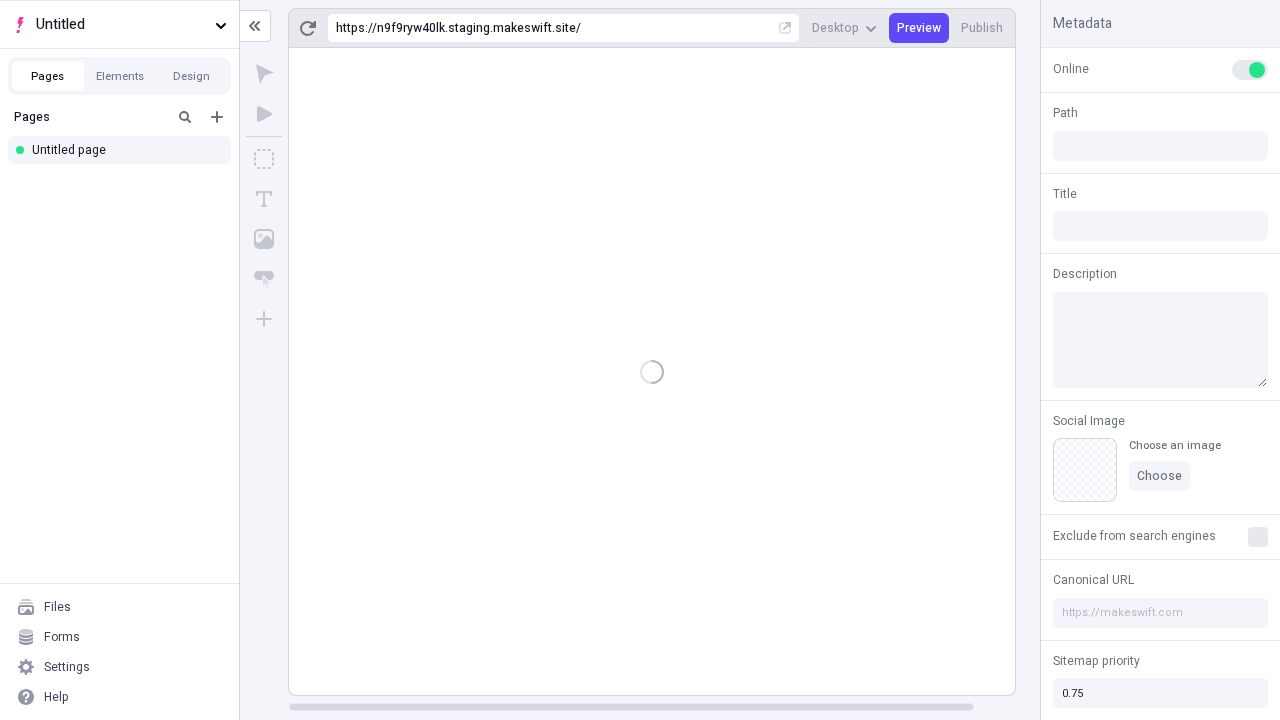 type on "/page" 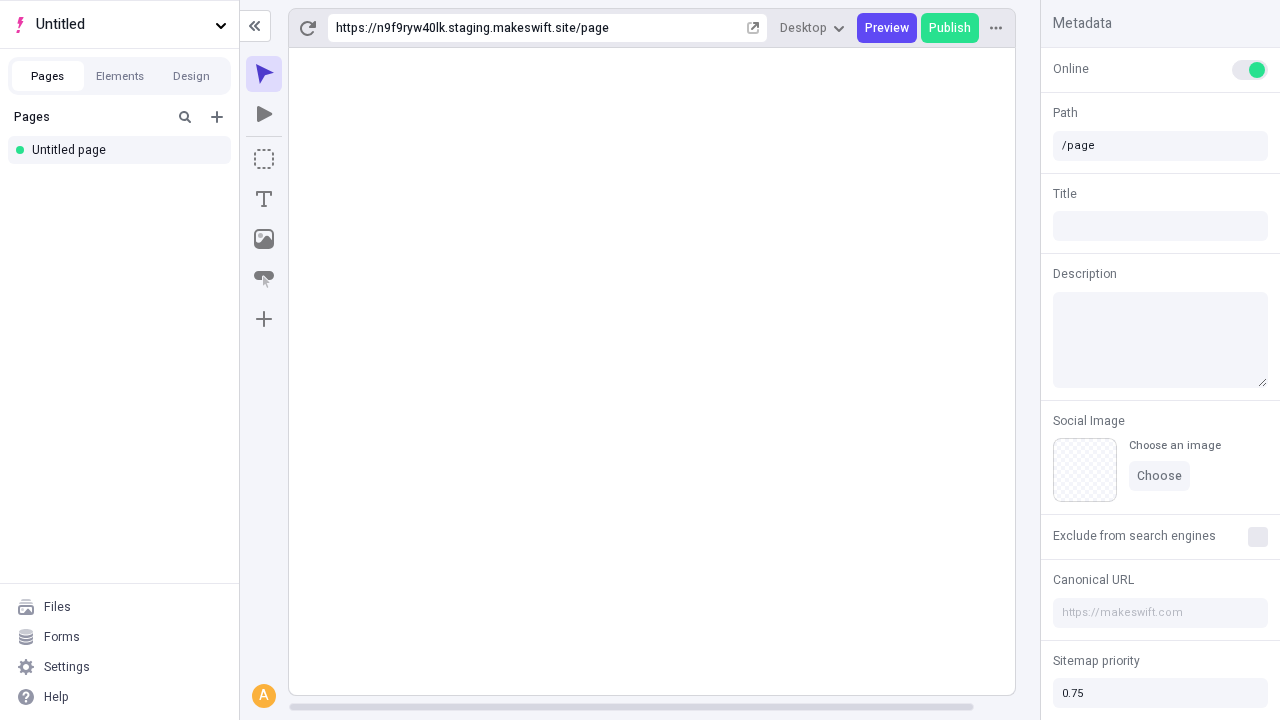 click 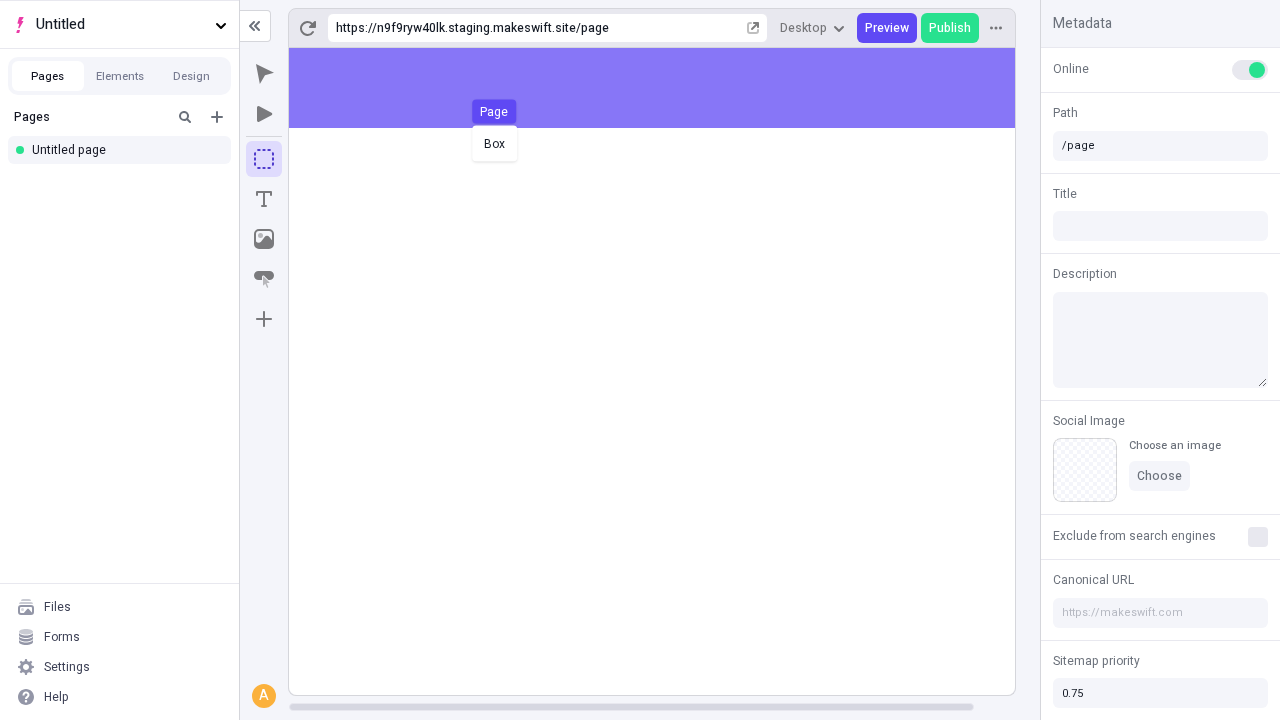 click on "Box Page" at bounding box center (640, 360) 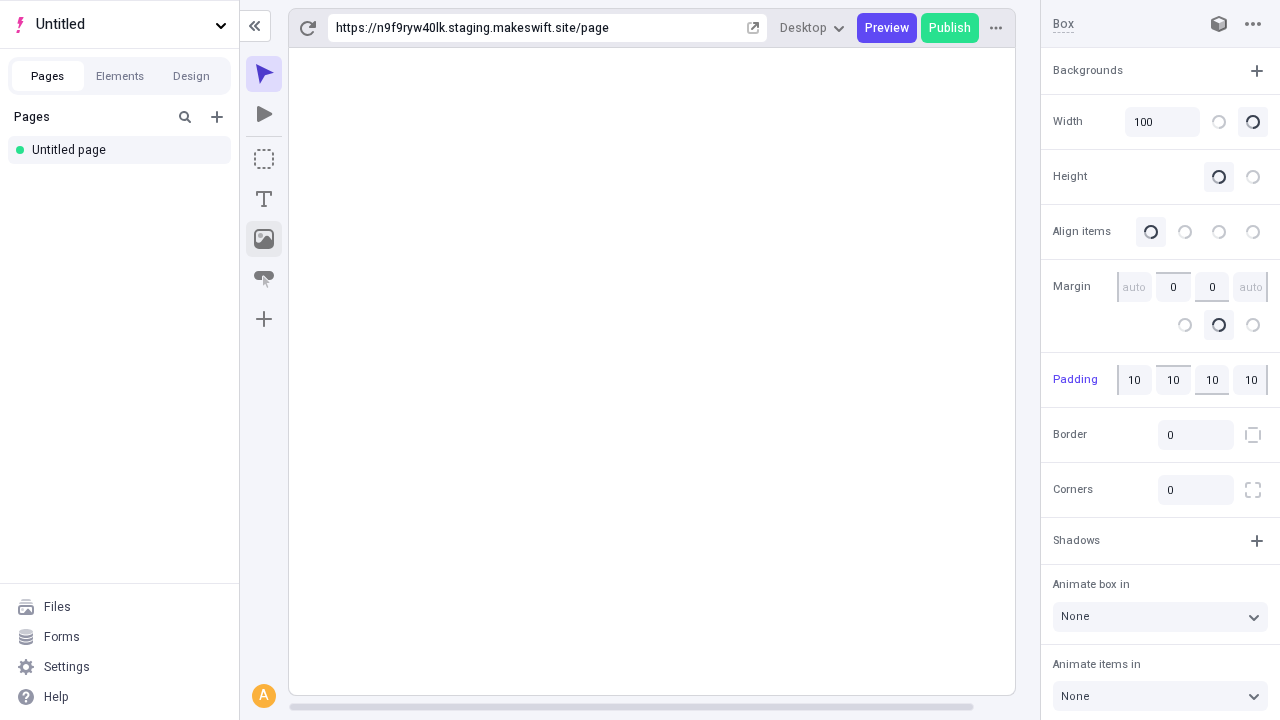 click 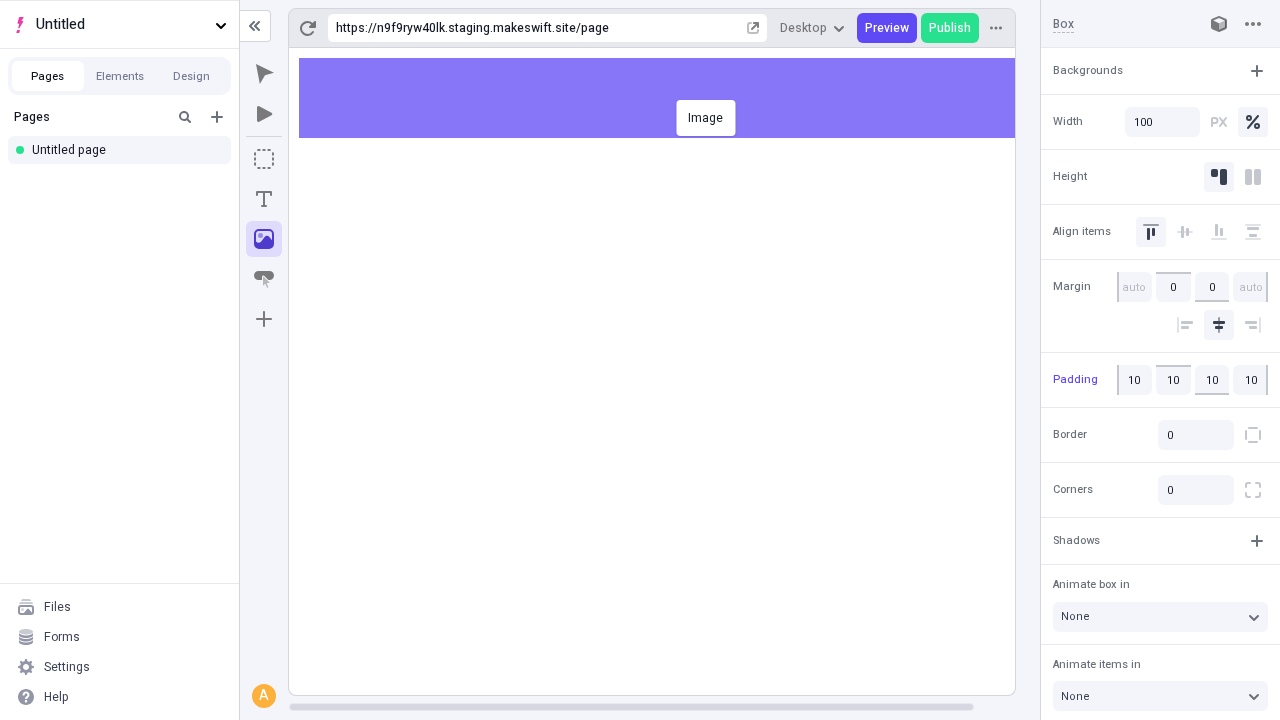 click on "Image" at bounding box center (640, 360) 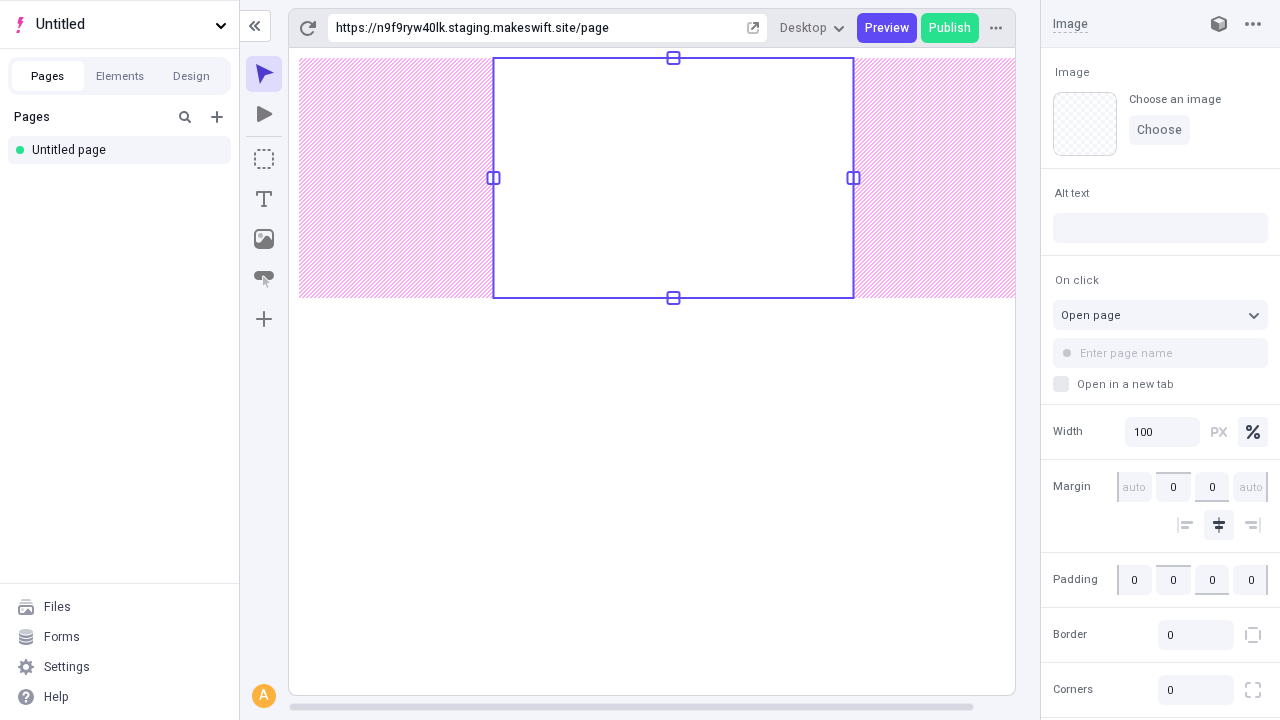 click 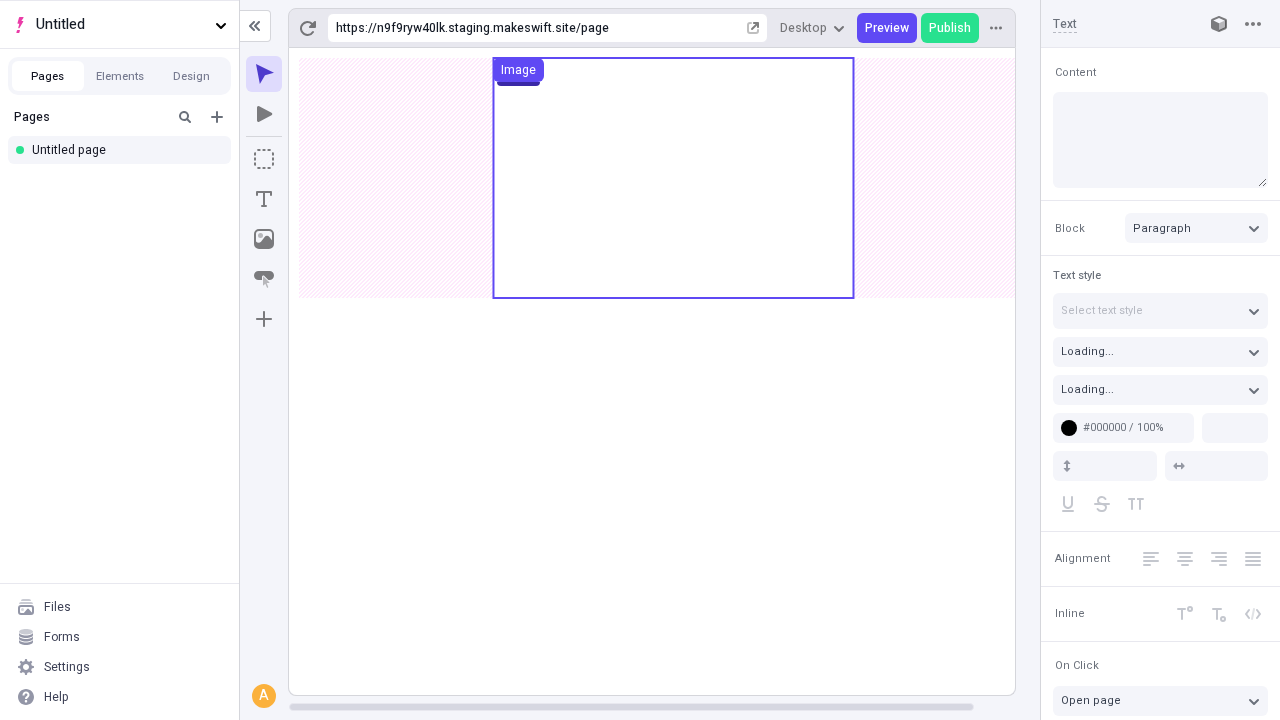 type on "18" 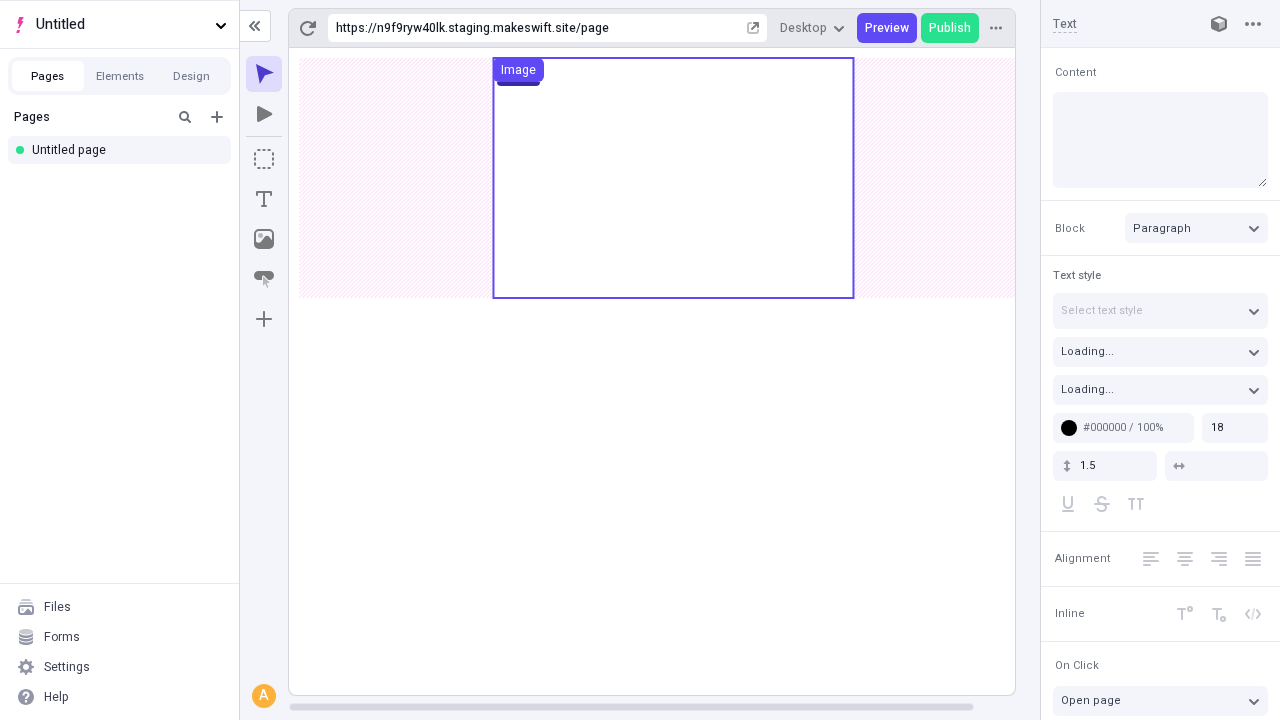 type on "Holisticly dinintermediate disseminate leveraged resources, then synergistically initiate high-payoff synergy, and professionally transition cooperative materials." 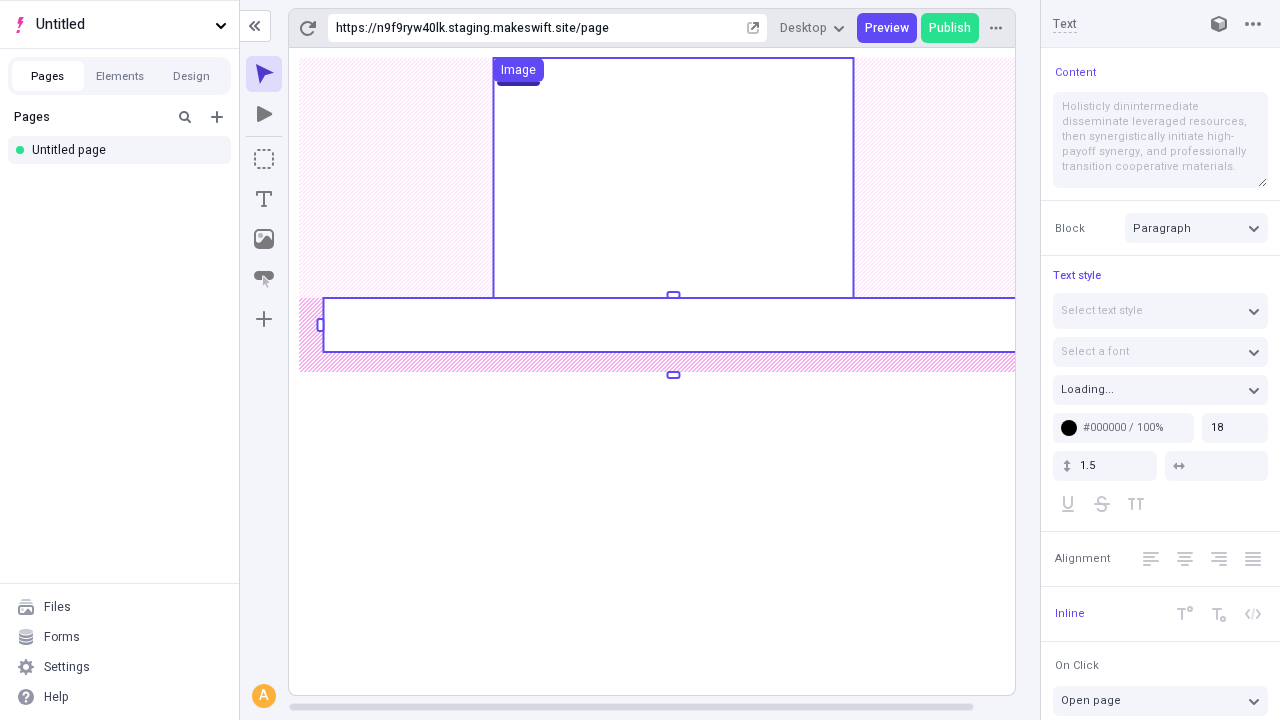 click 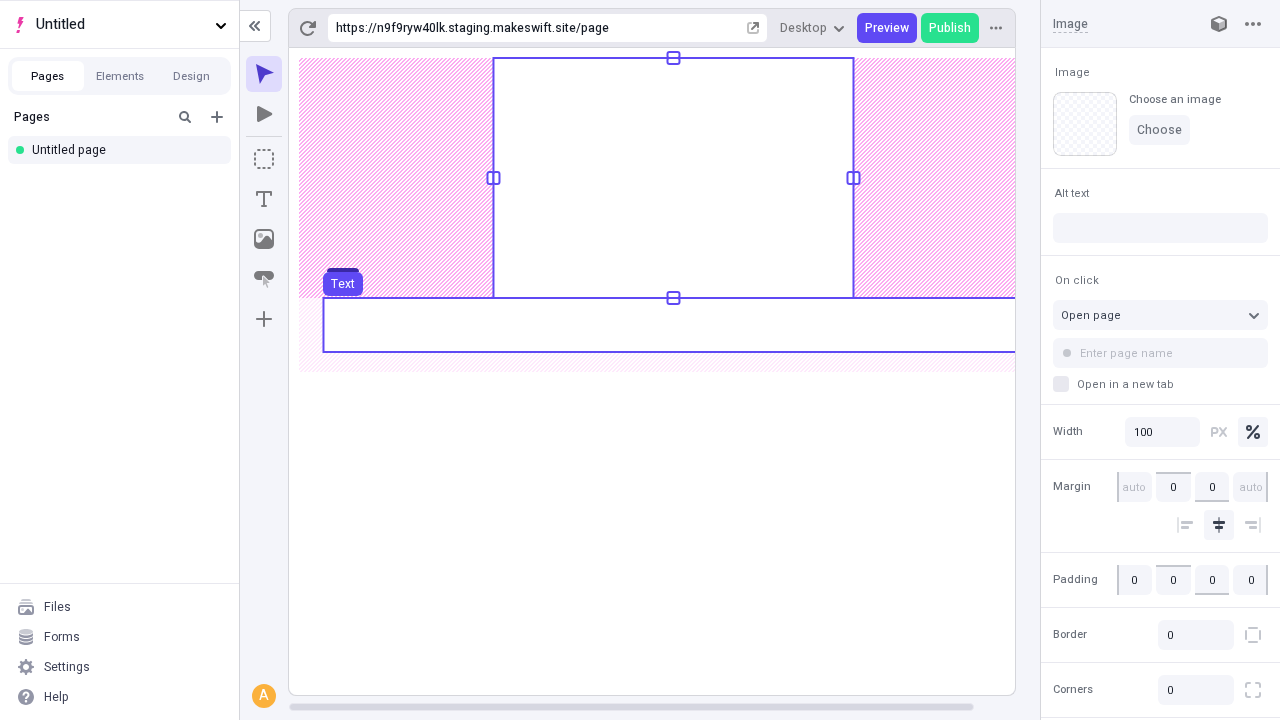 click 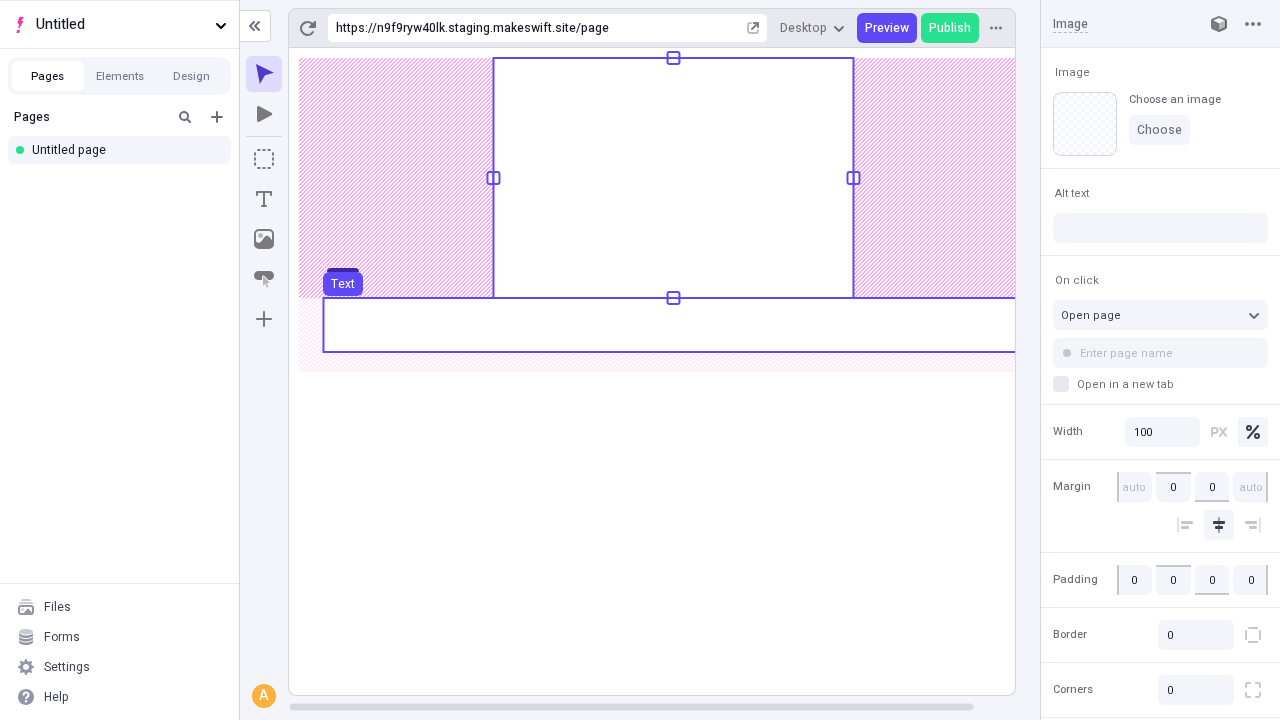 click 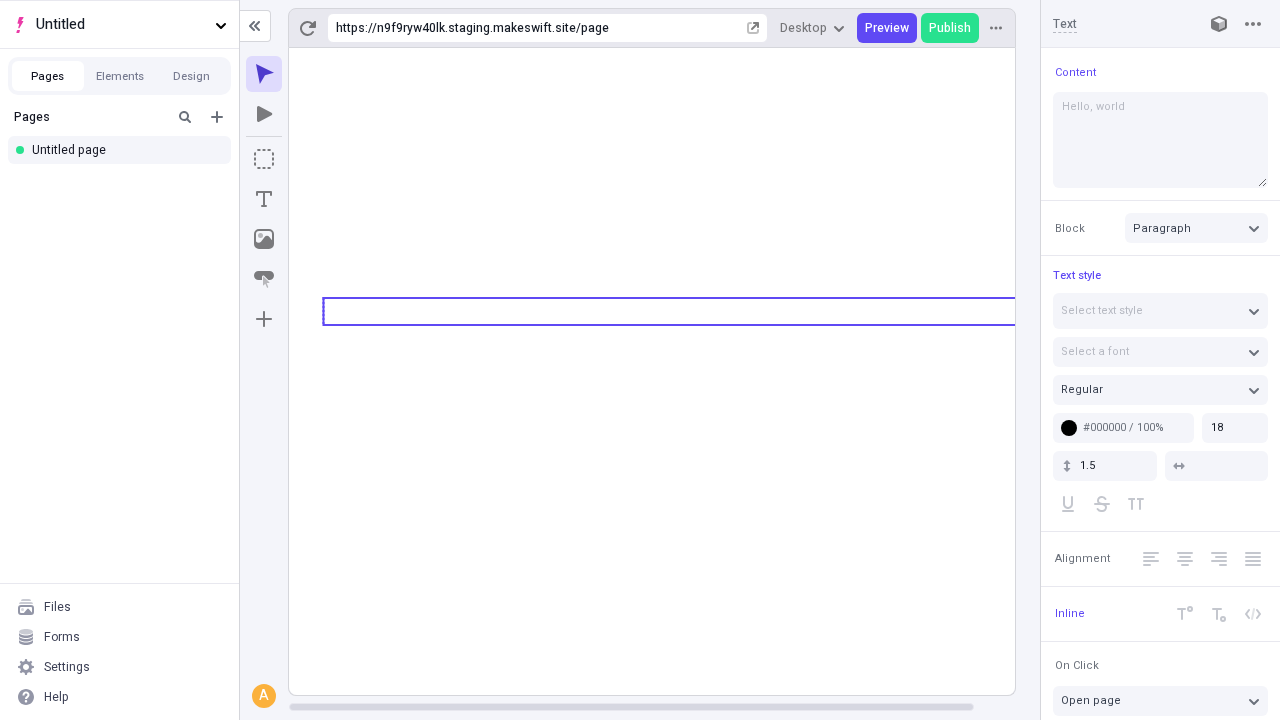 type on "Hello, world!" 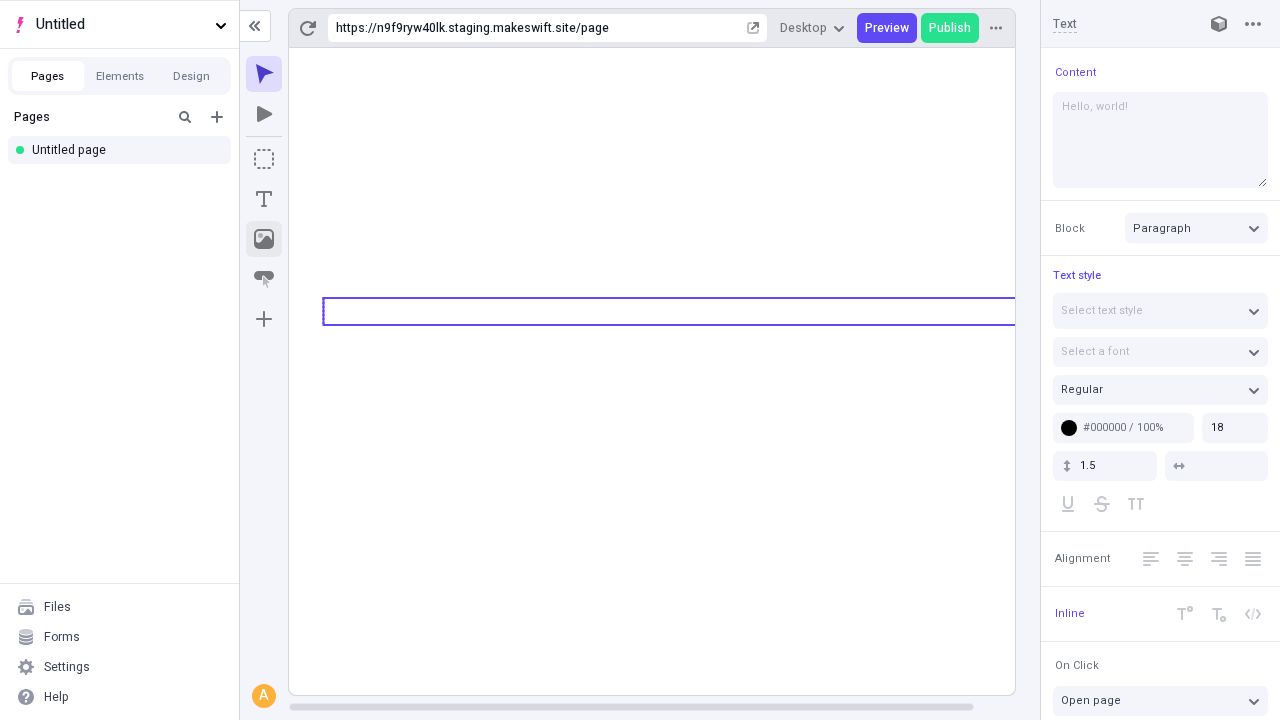 click 